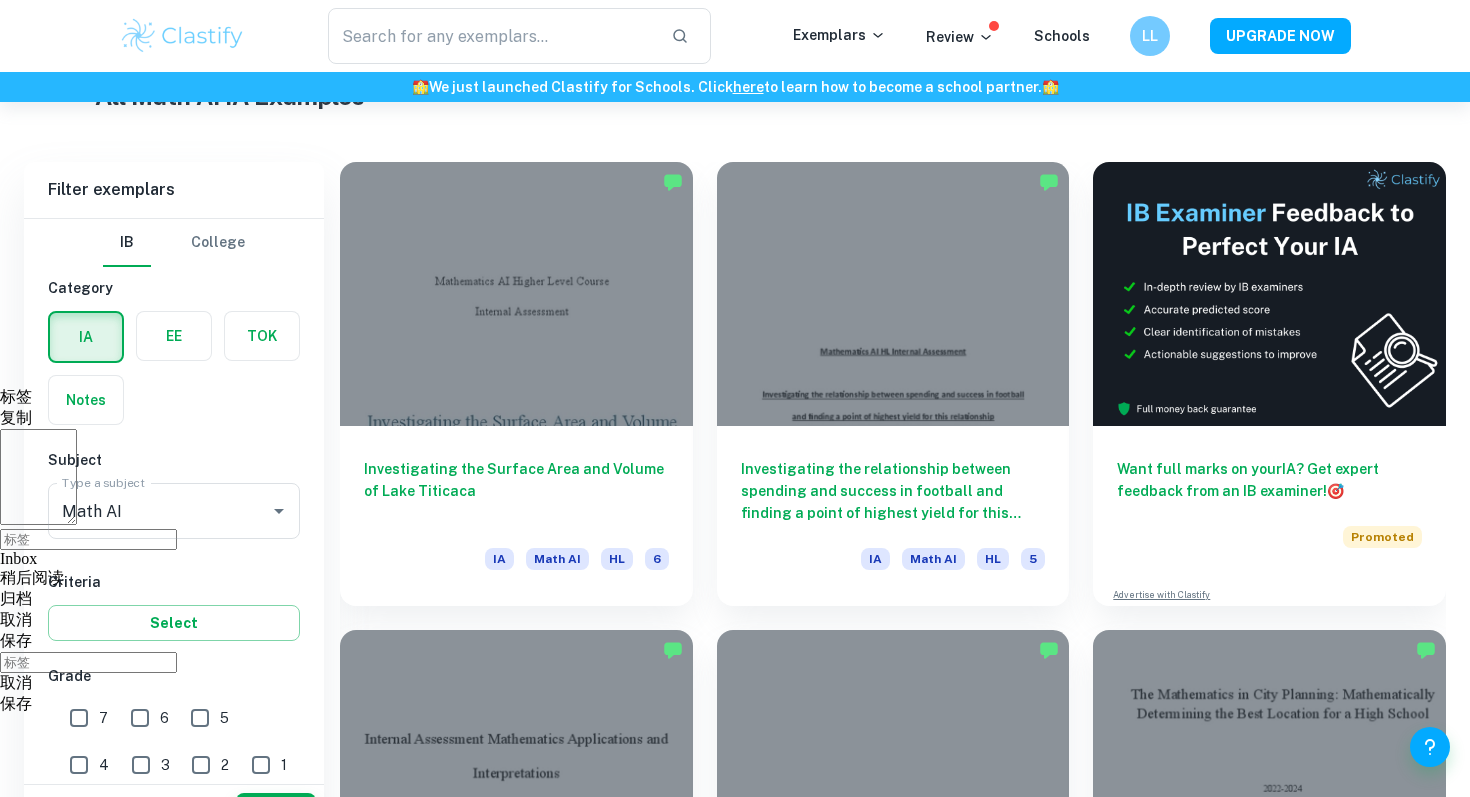 scroll, scrollTop: 652, scrollLeft: 0, axis: vertical 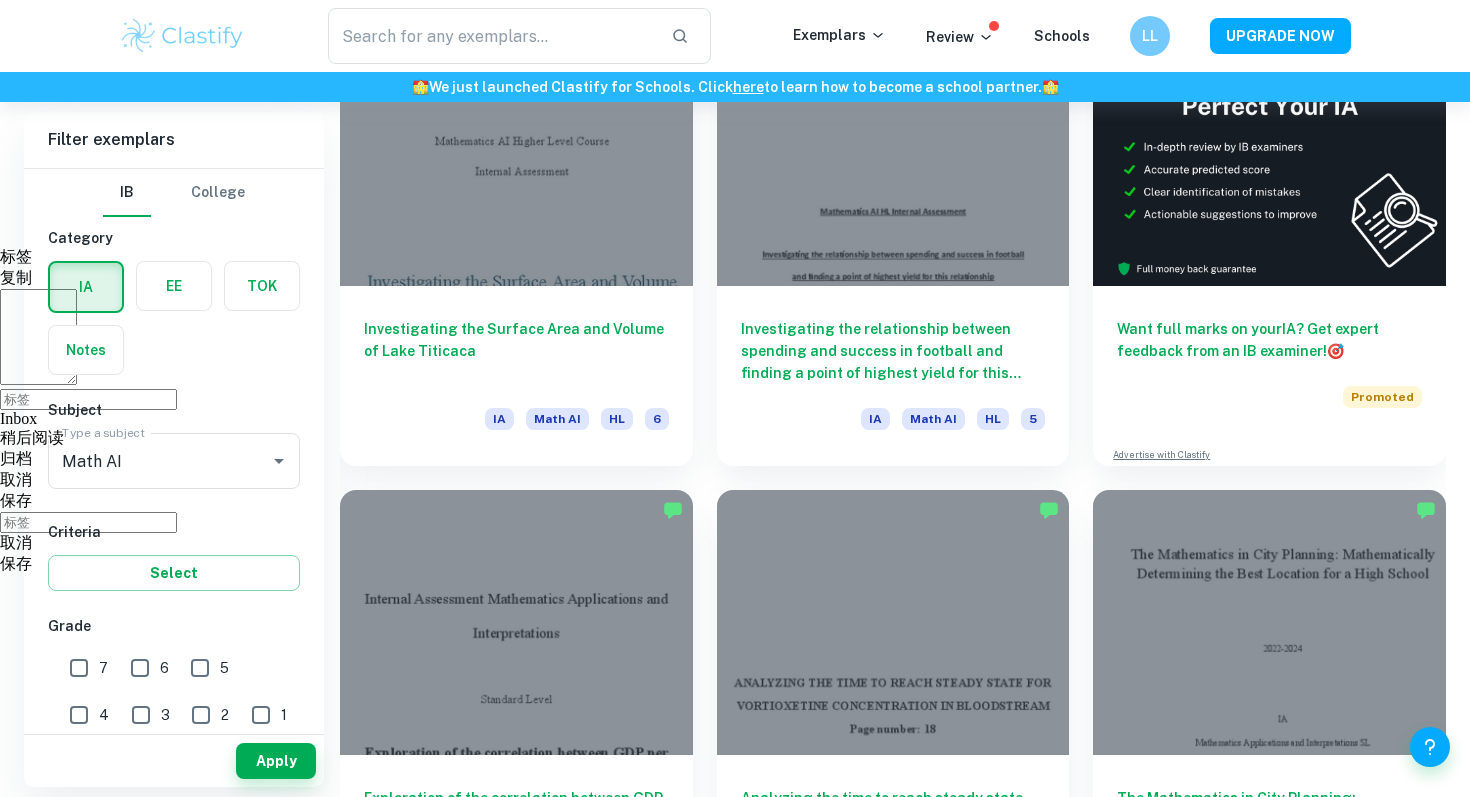 click on "6" at bounding box center (140, 668) 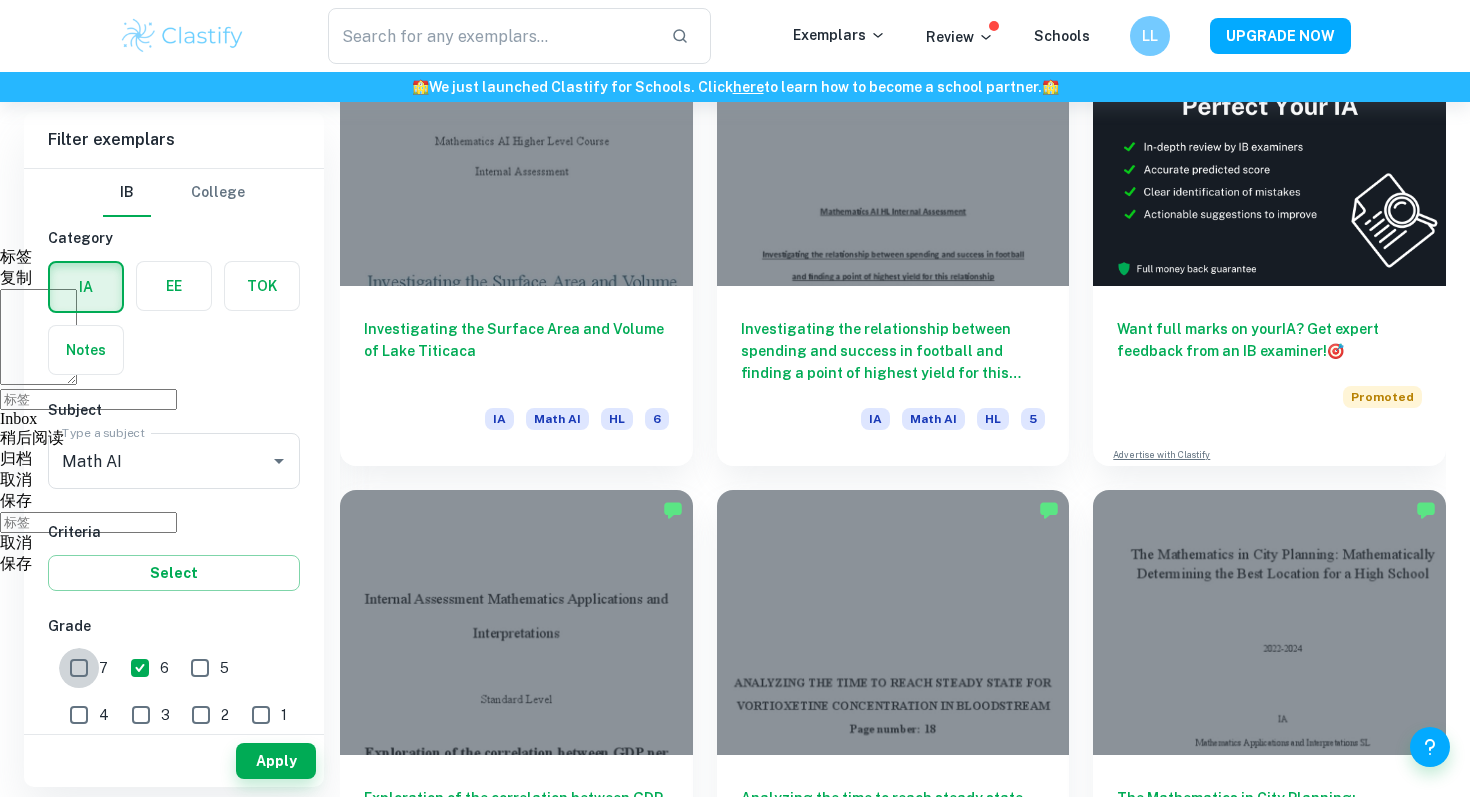 click on "7" at bounding box center (79, 668) 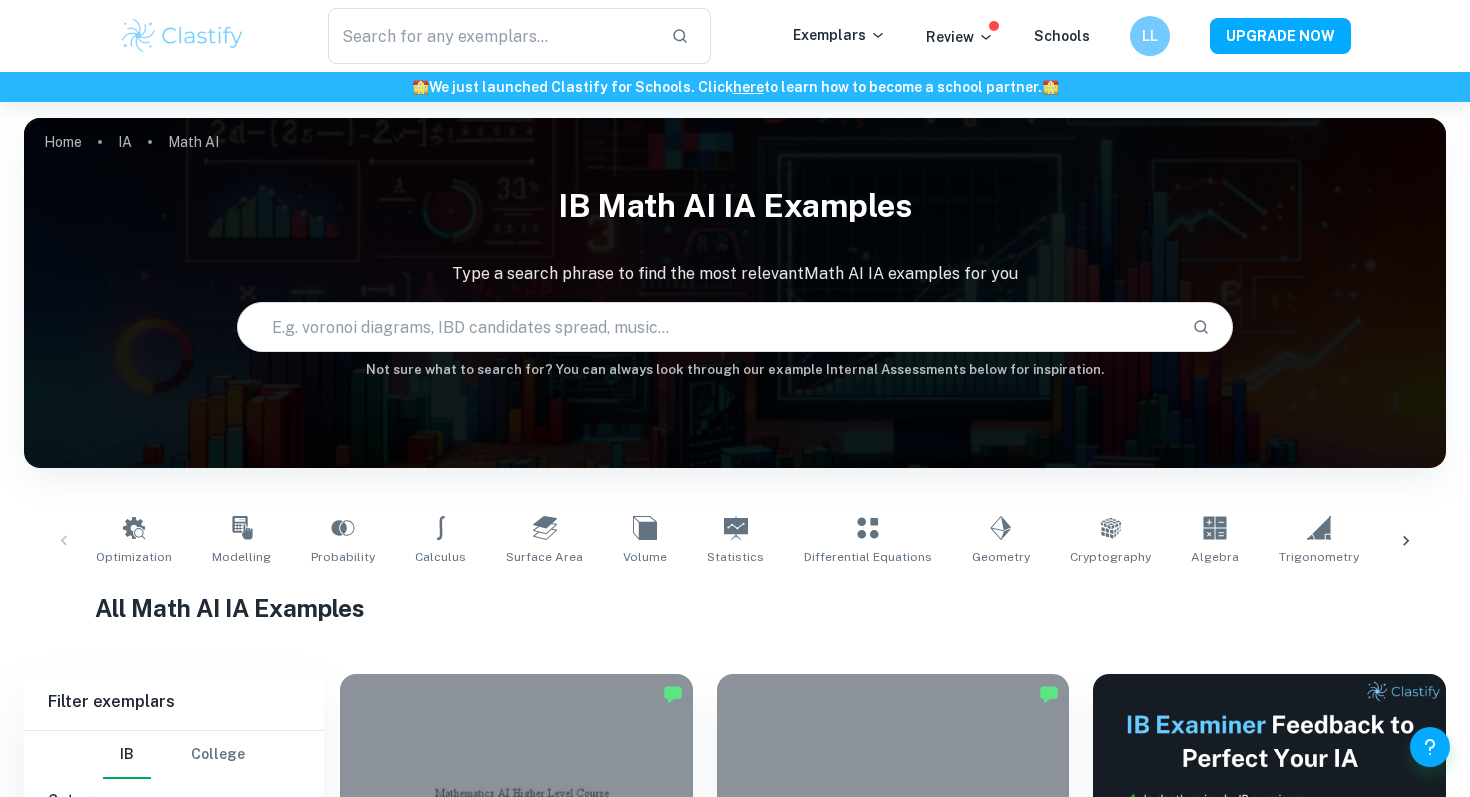 scroll, scrollTop: 303, scrollLeft: 0, axis: vertical 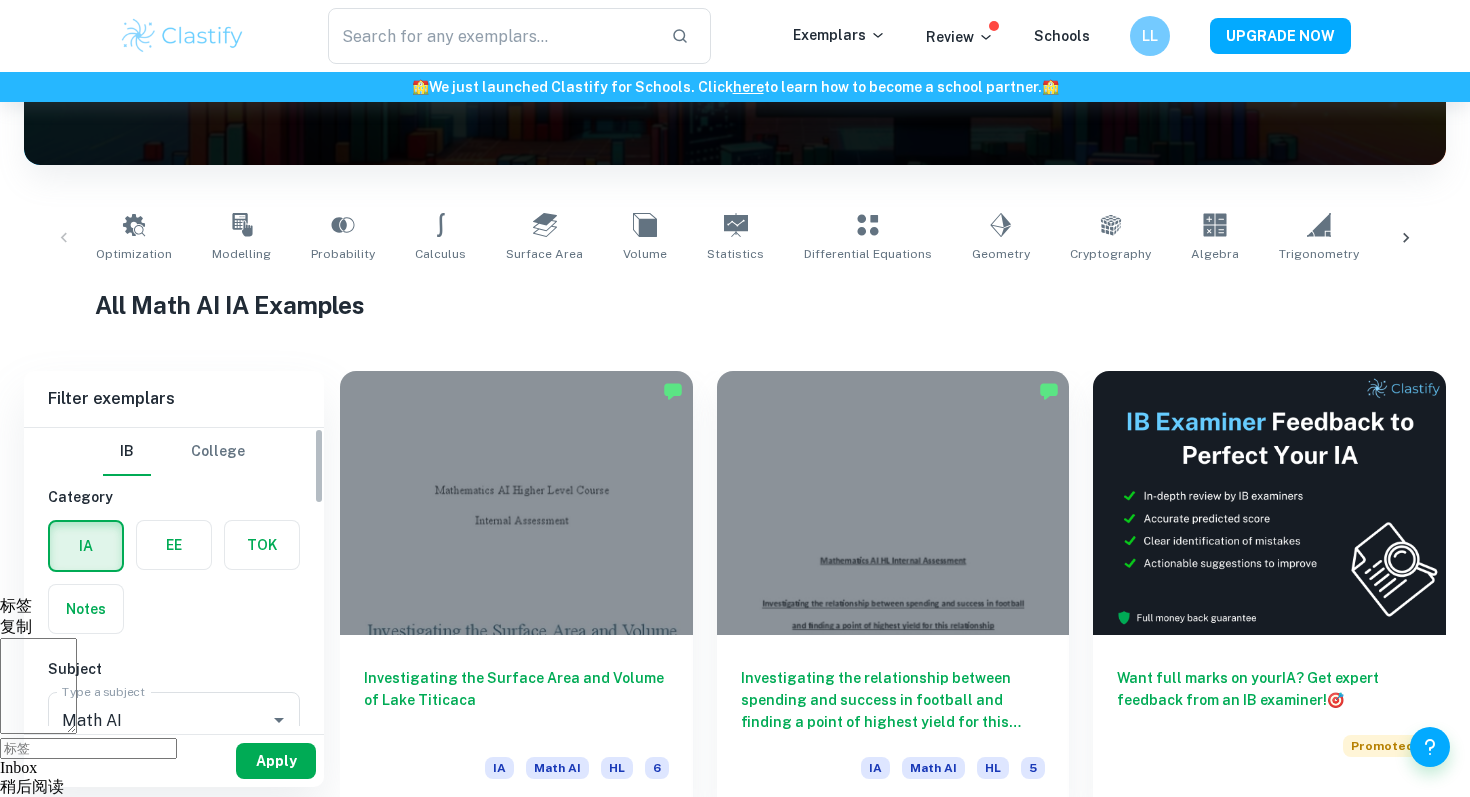 click on "Apply" at bounding box center [276, 761] 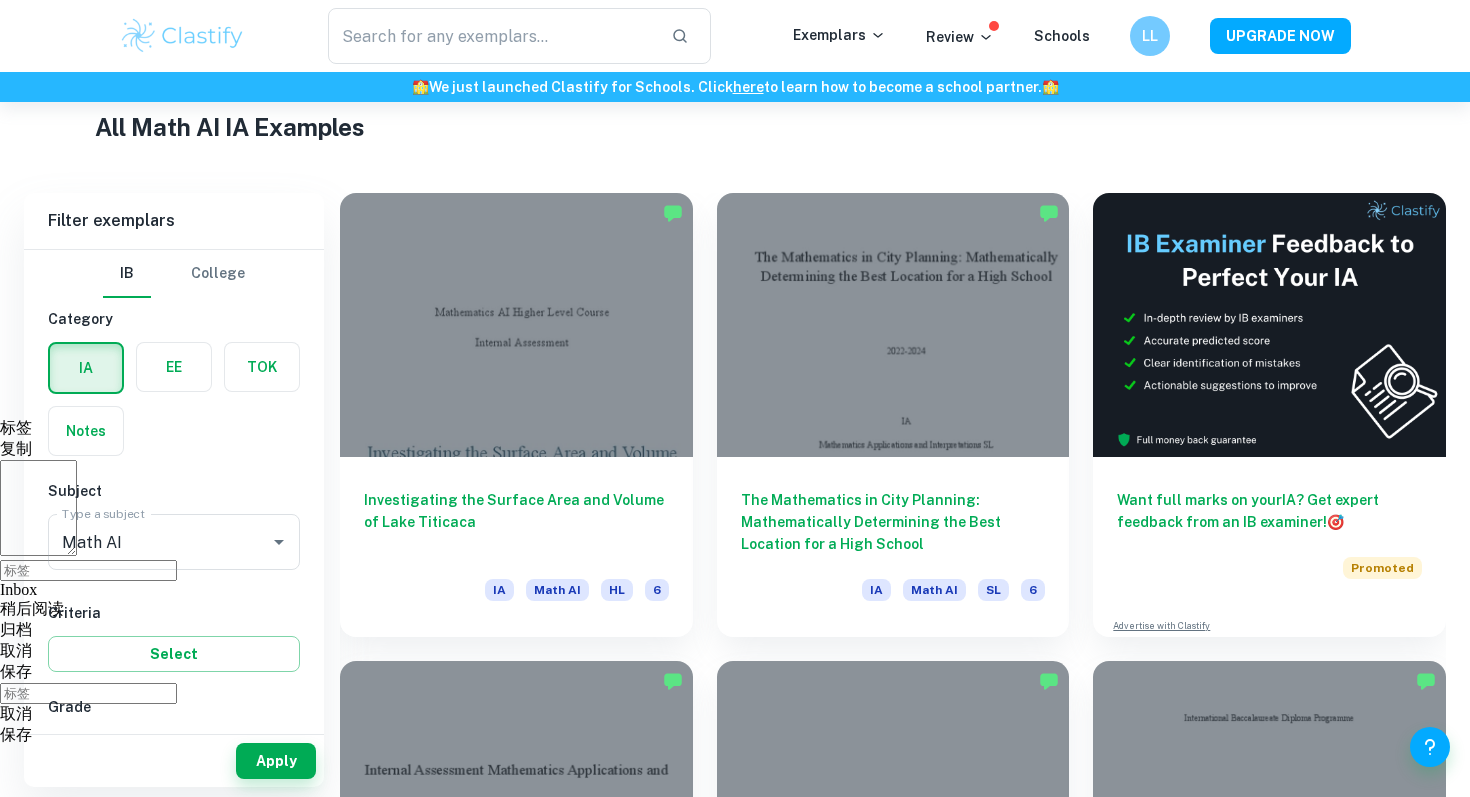 scroll, scrollTop: 567, scrollLeft: 0, axis: vertical 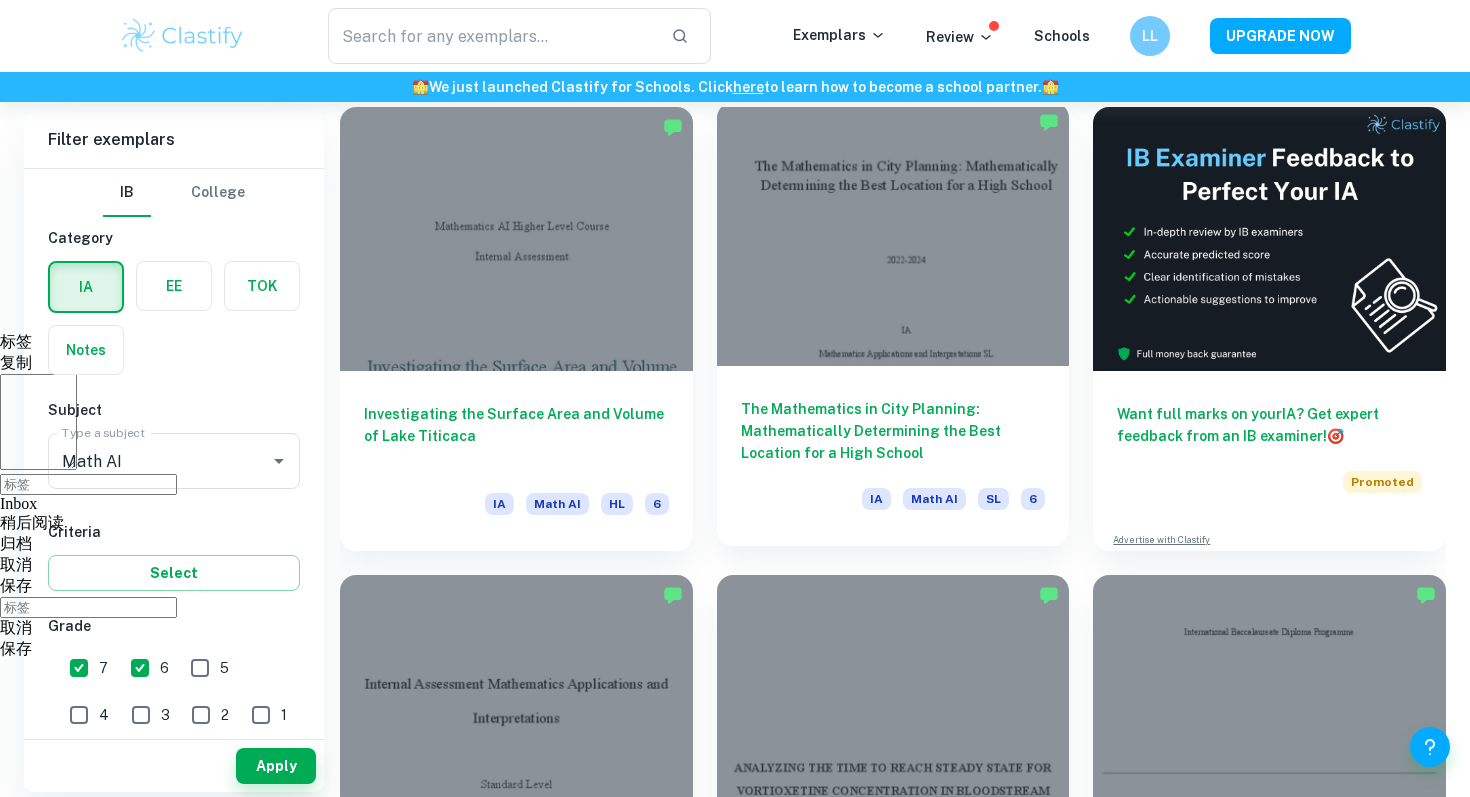 click on "The Mathematics in City Planning: Mathematically Determining the Best Location for a High School" at bounding box center (893, 431) 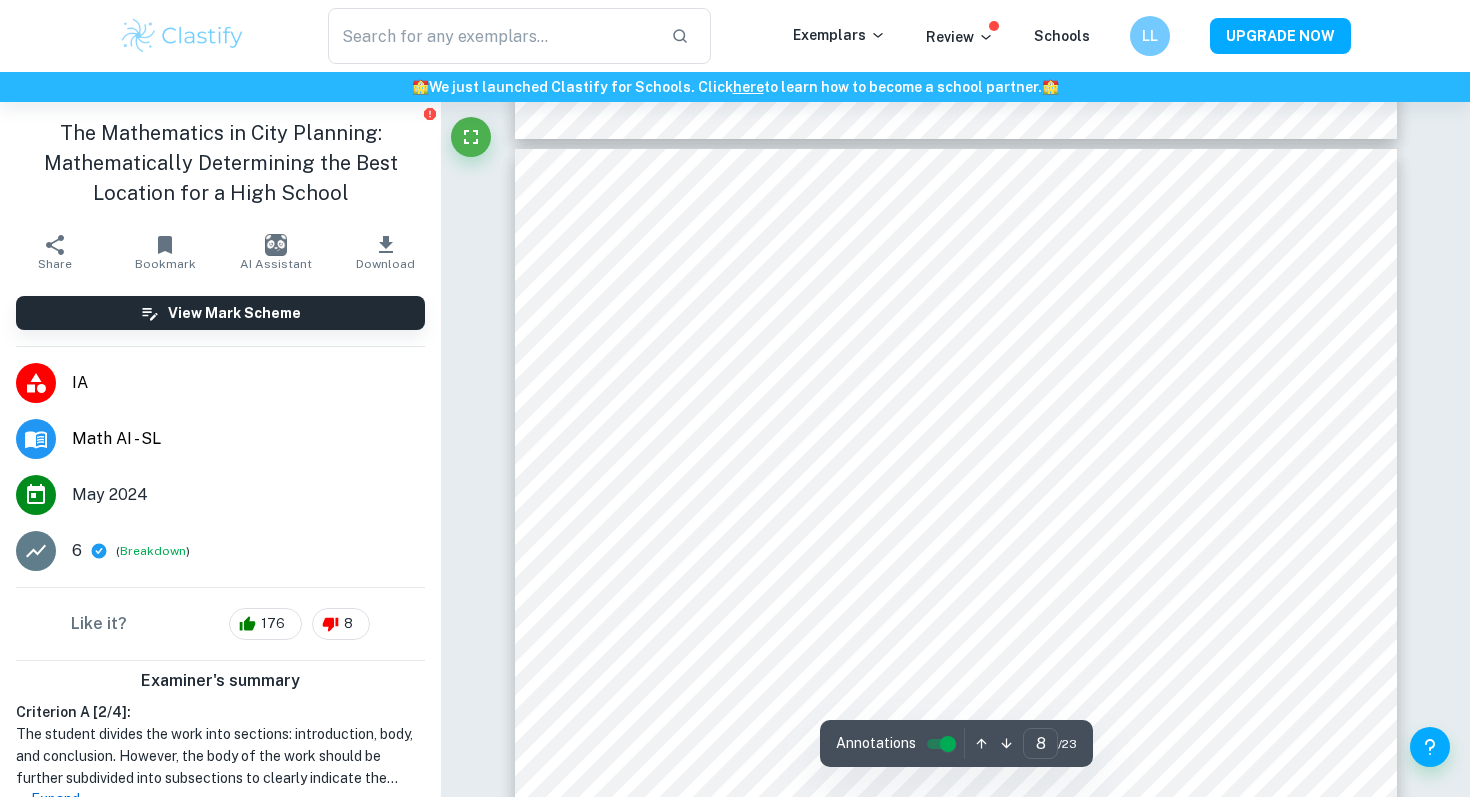 scroll, scrollTop: 9505, scrollLeft: 0, axis: vertical 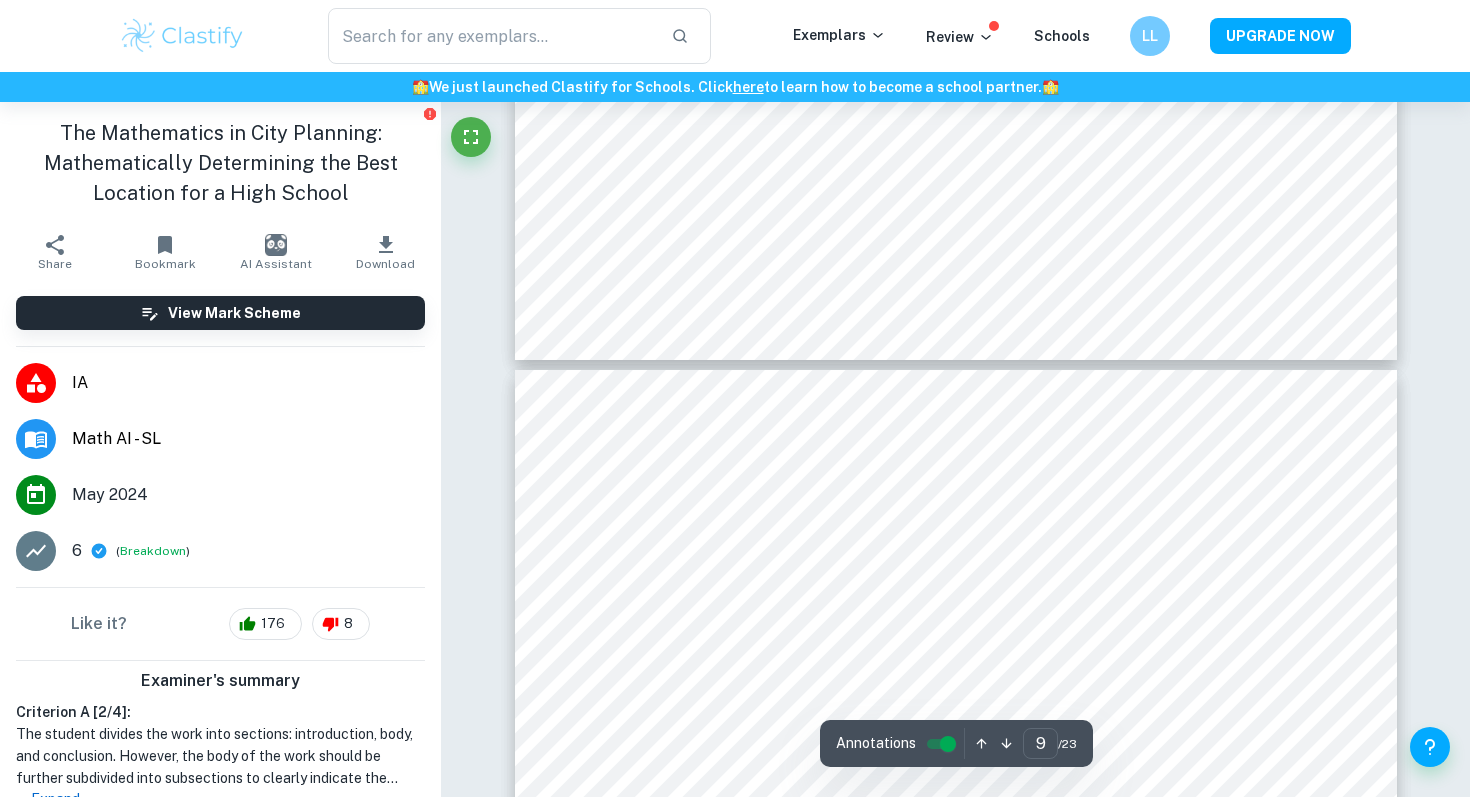 type on "10" 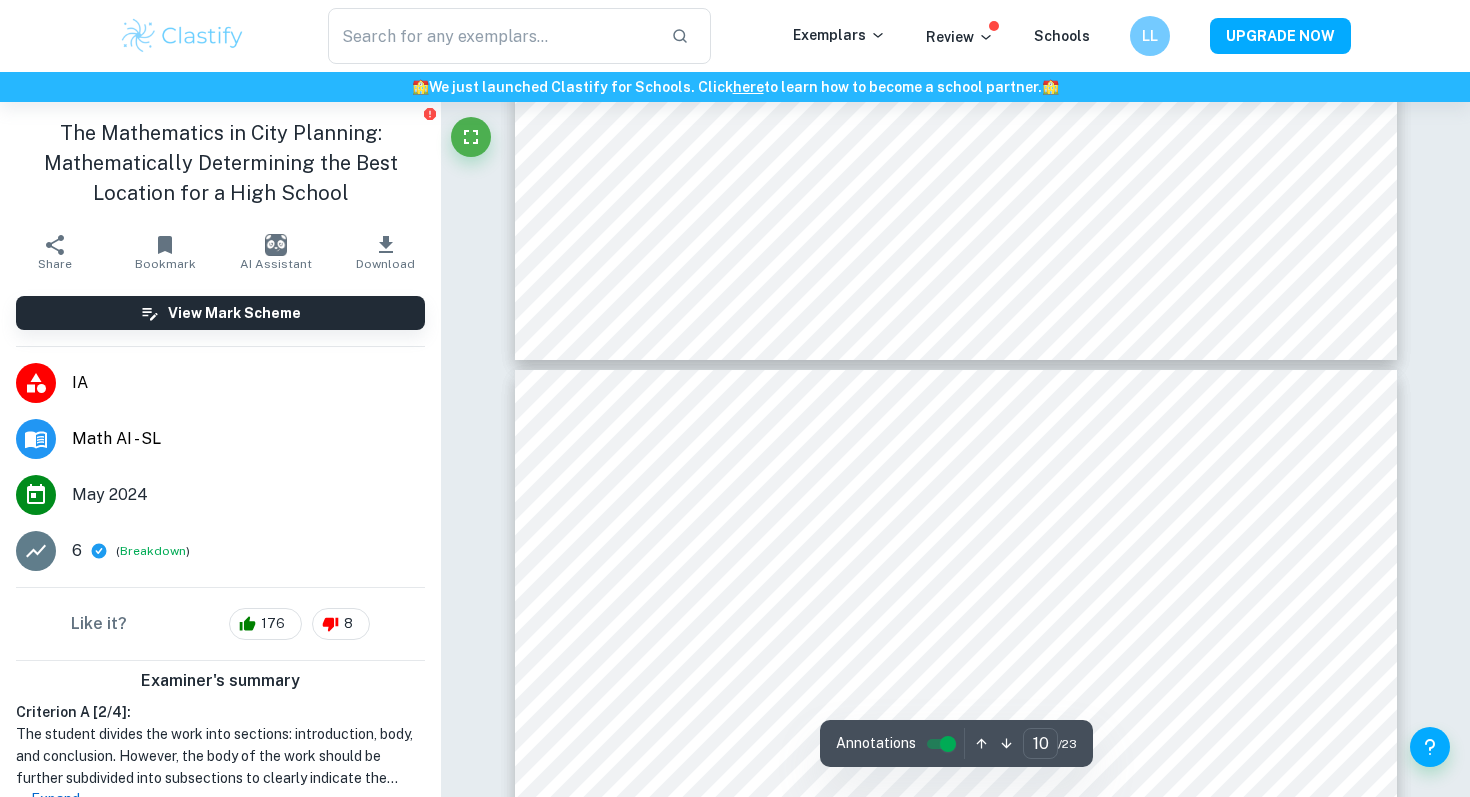 scroll, scrollTop: 11568, scrollLeft: 0, axis: vertical 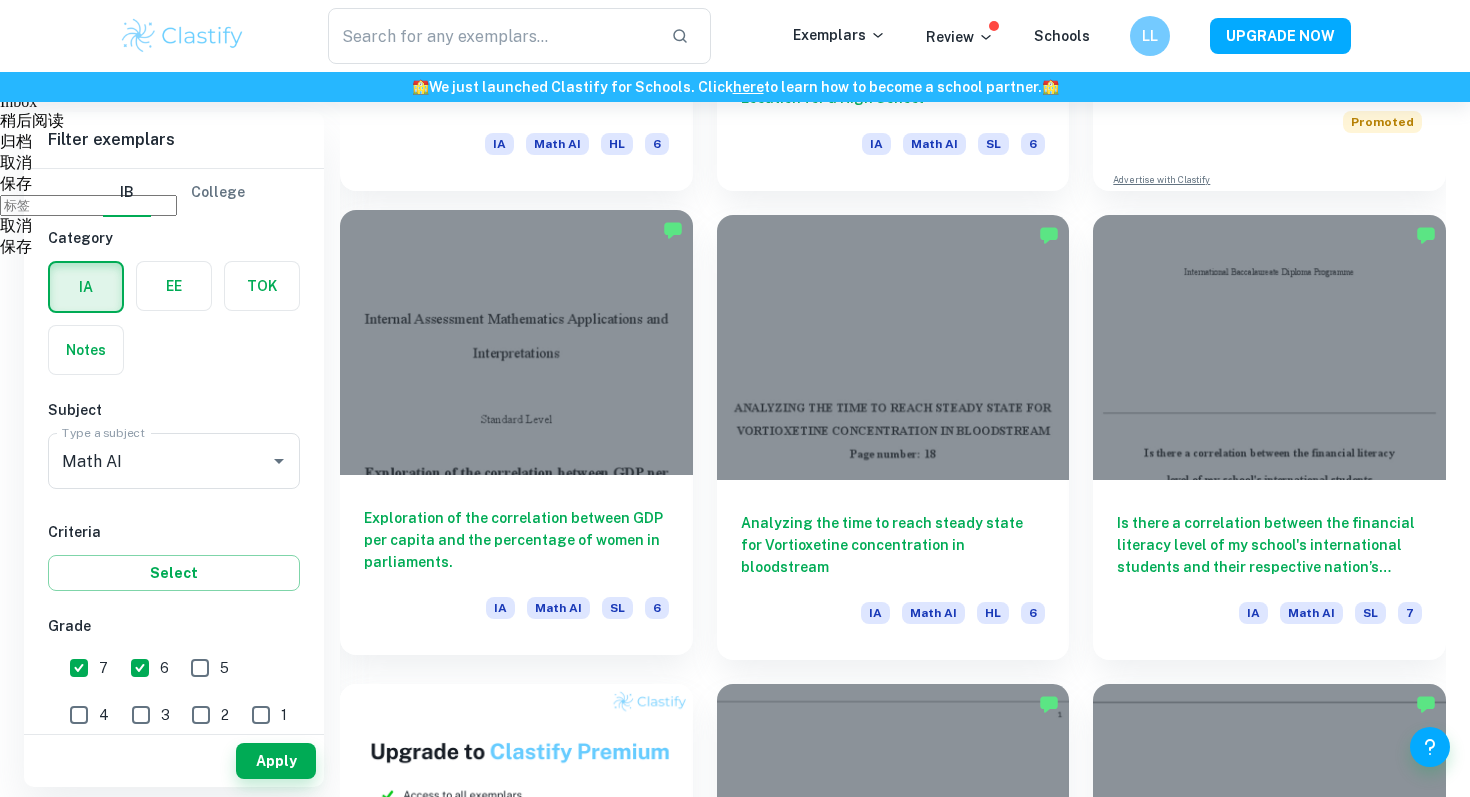 click on "Exploration of the correlation between GDP per capita and the percentage of women in parliaments." at bounding box center (516, 540) 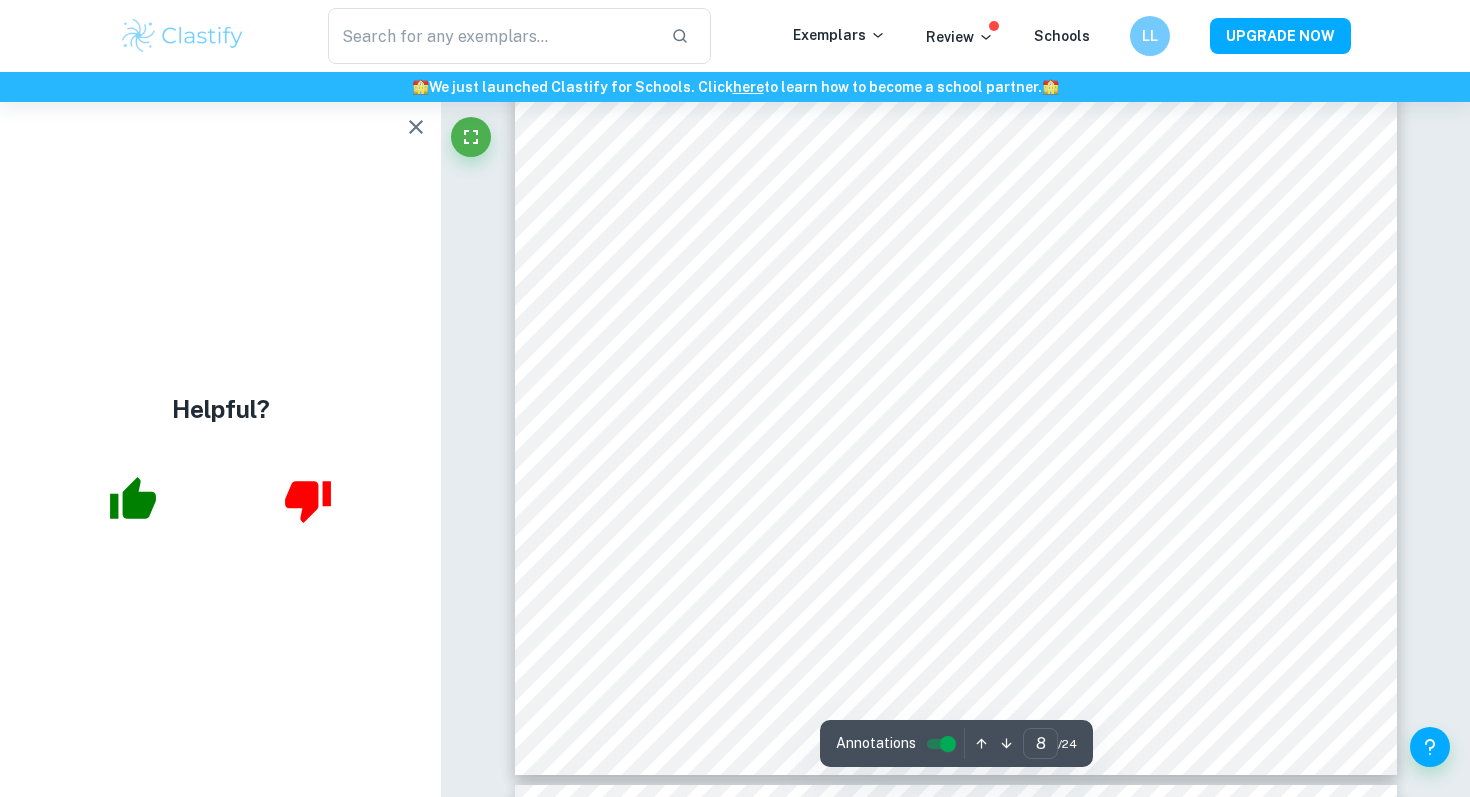 scroll, scrollTop: 6824, scrollLeft: 0, axis: vertical 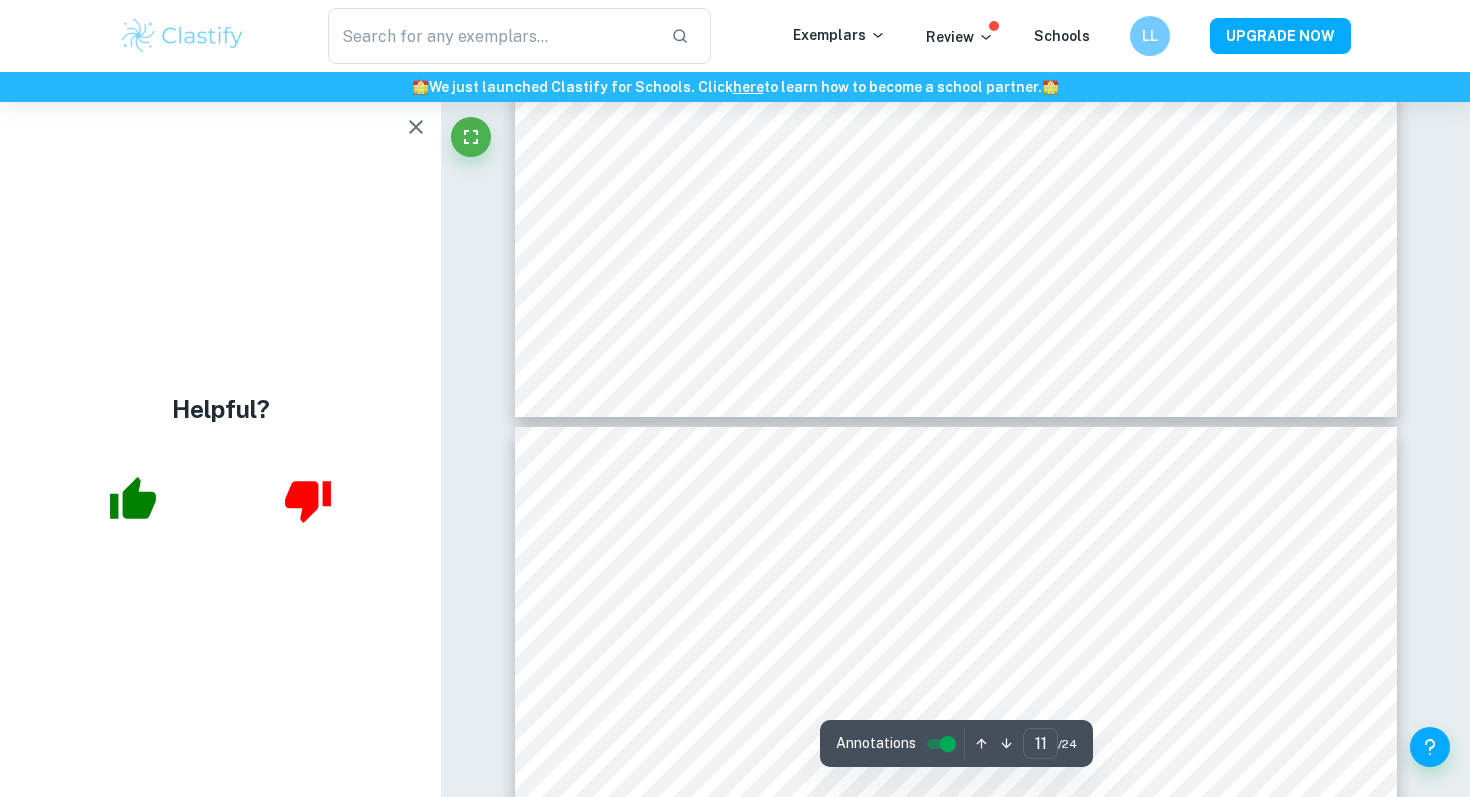 type on "12" 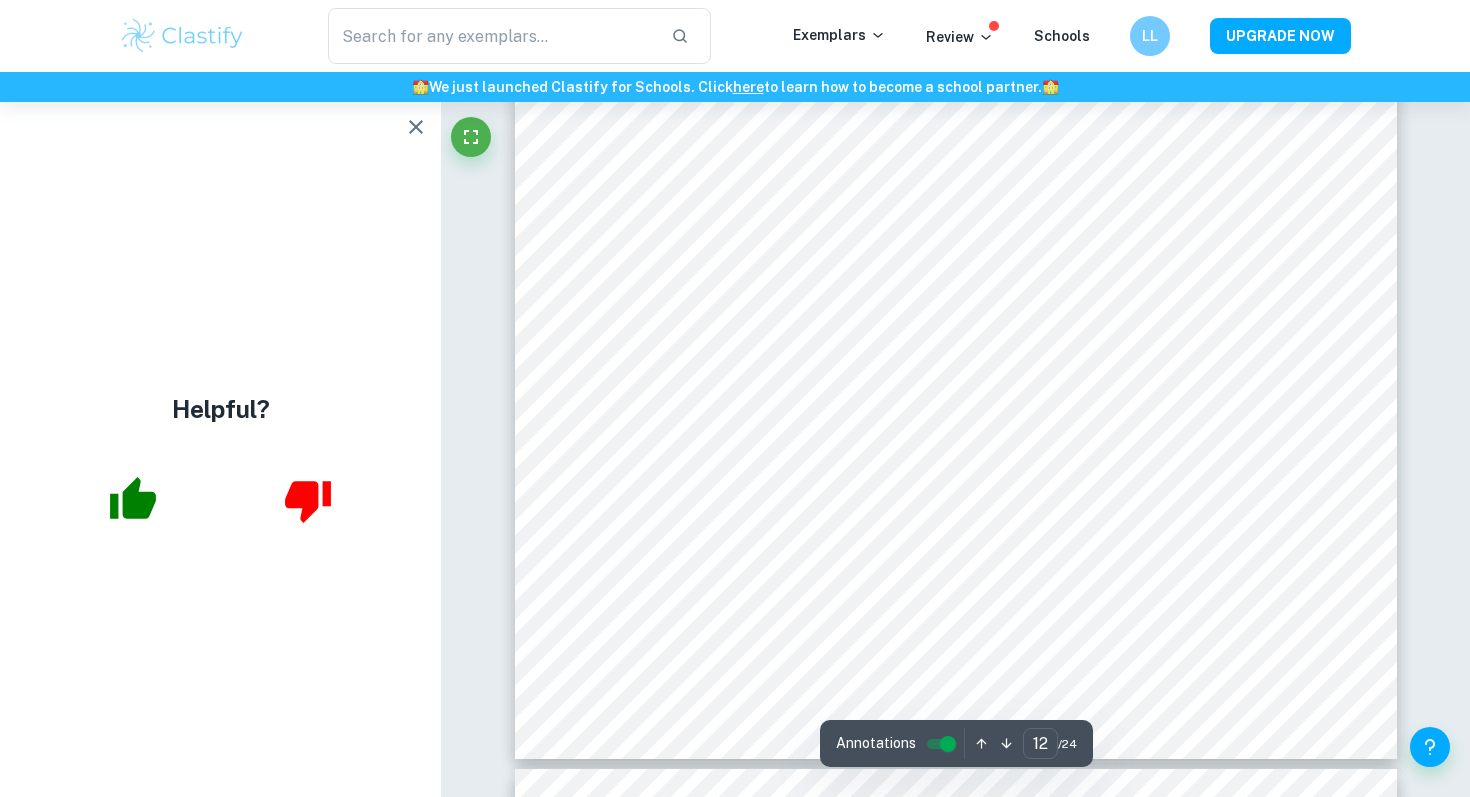 scroll, scrollTop: 12902, scrollLeft: 0, axis: vertical 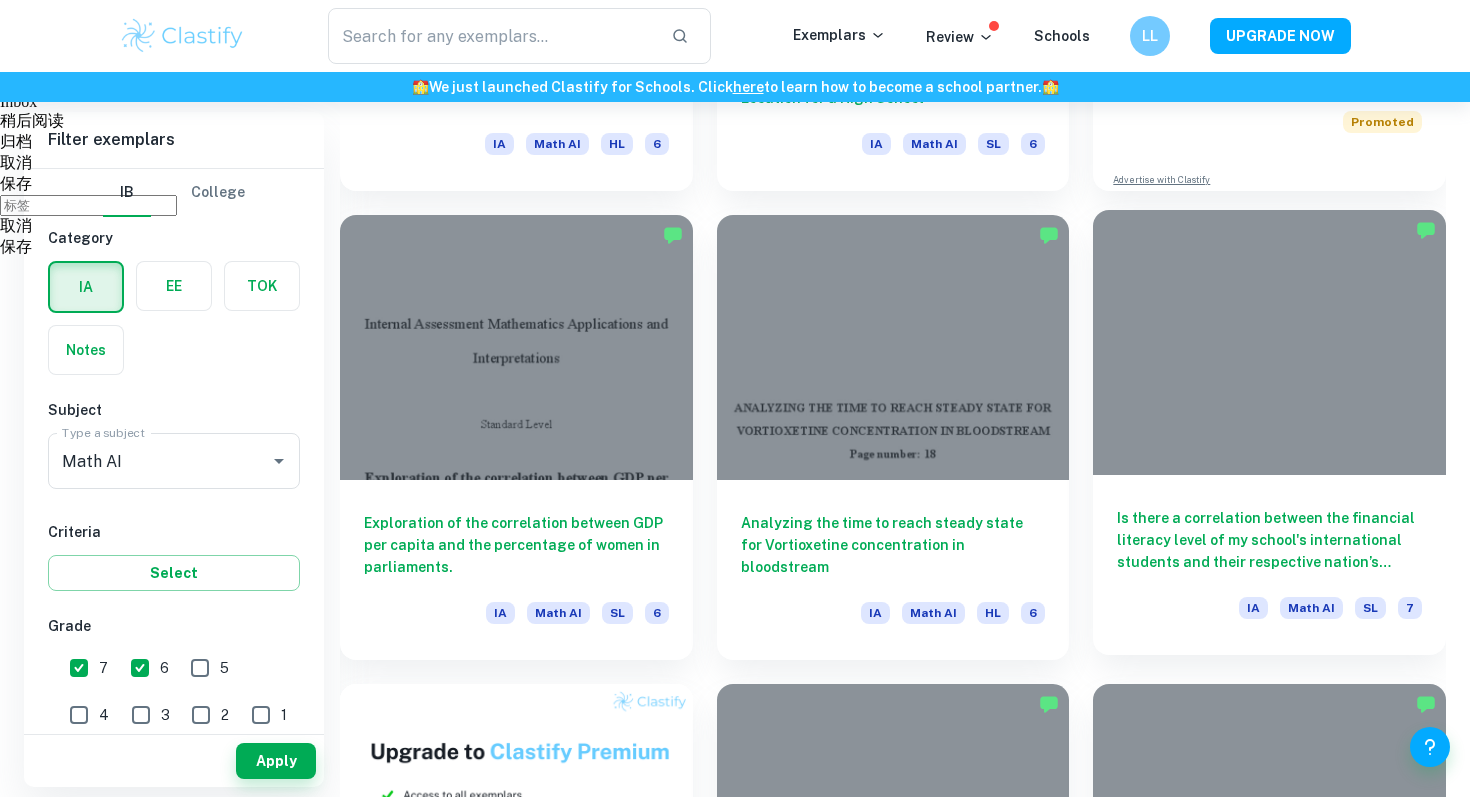 click on "Is there a correlation between the financial literacy level of my school's international students and their respective nation’s Human Development Index?" at bounding box center (1269, 540) 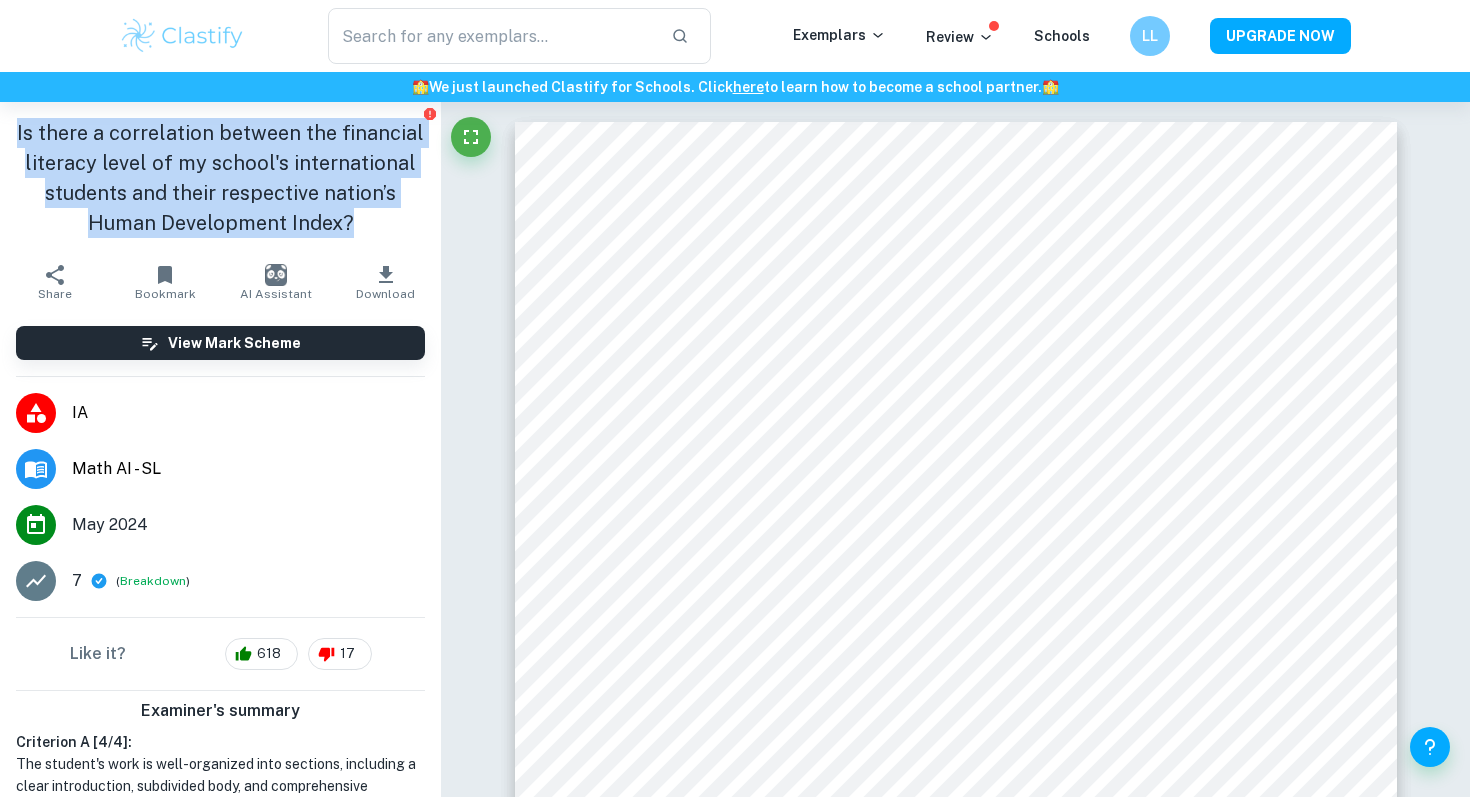 drag, startPoint x: 14, startPoint y: 124, endPoint x: 364, endPoint y: 211, distance: 360.6508 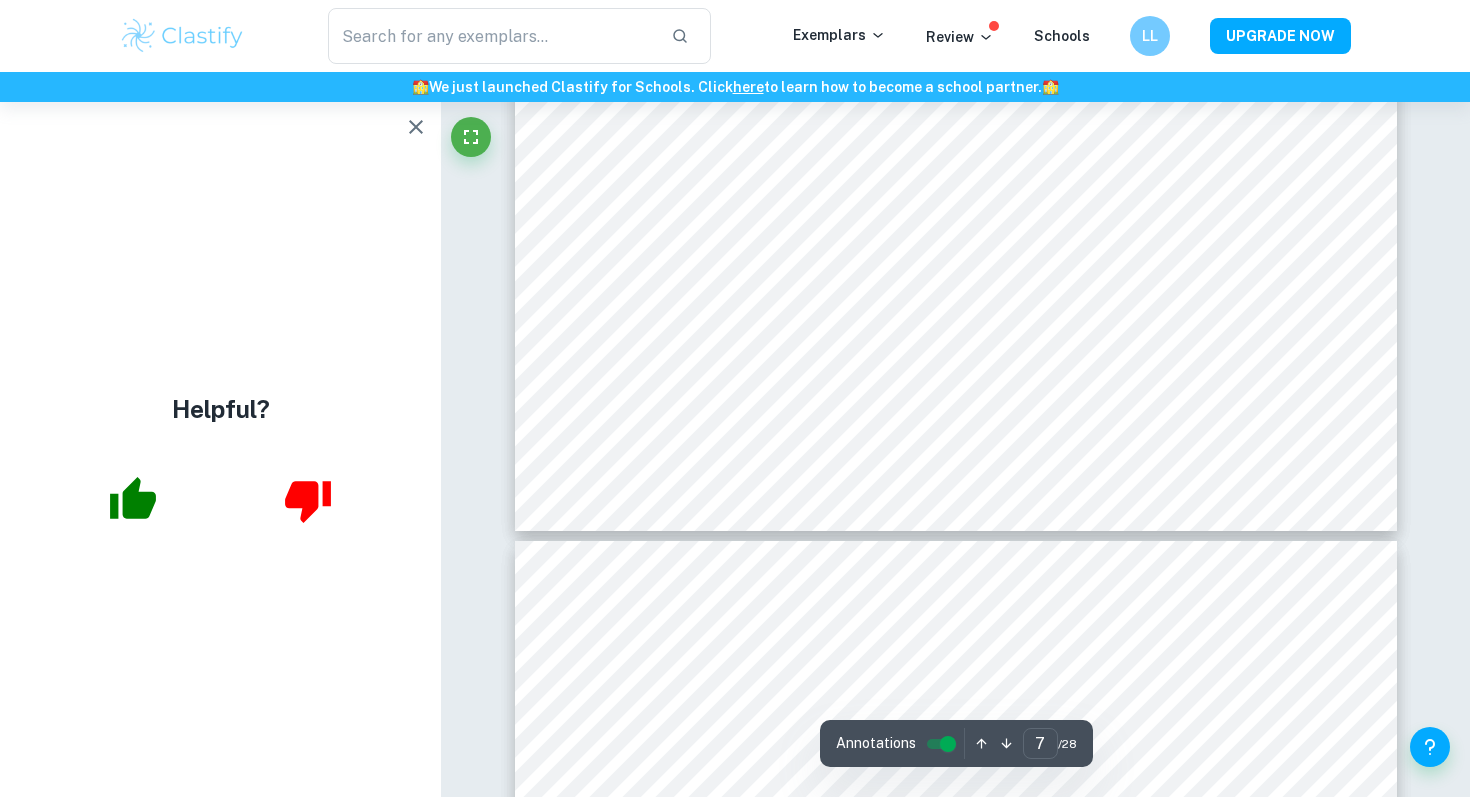 scroll, scrollTop: 7750, scrollLeft: 0, axis: vertical 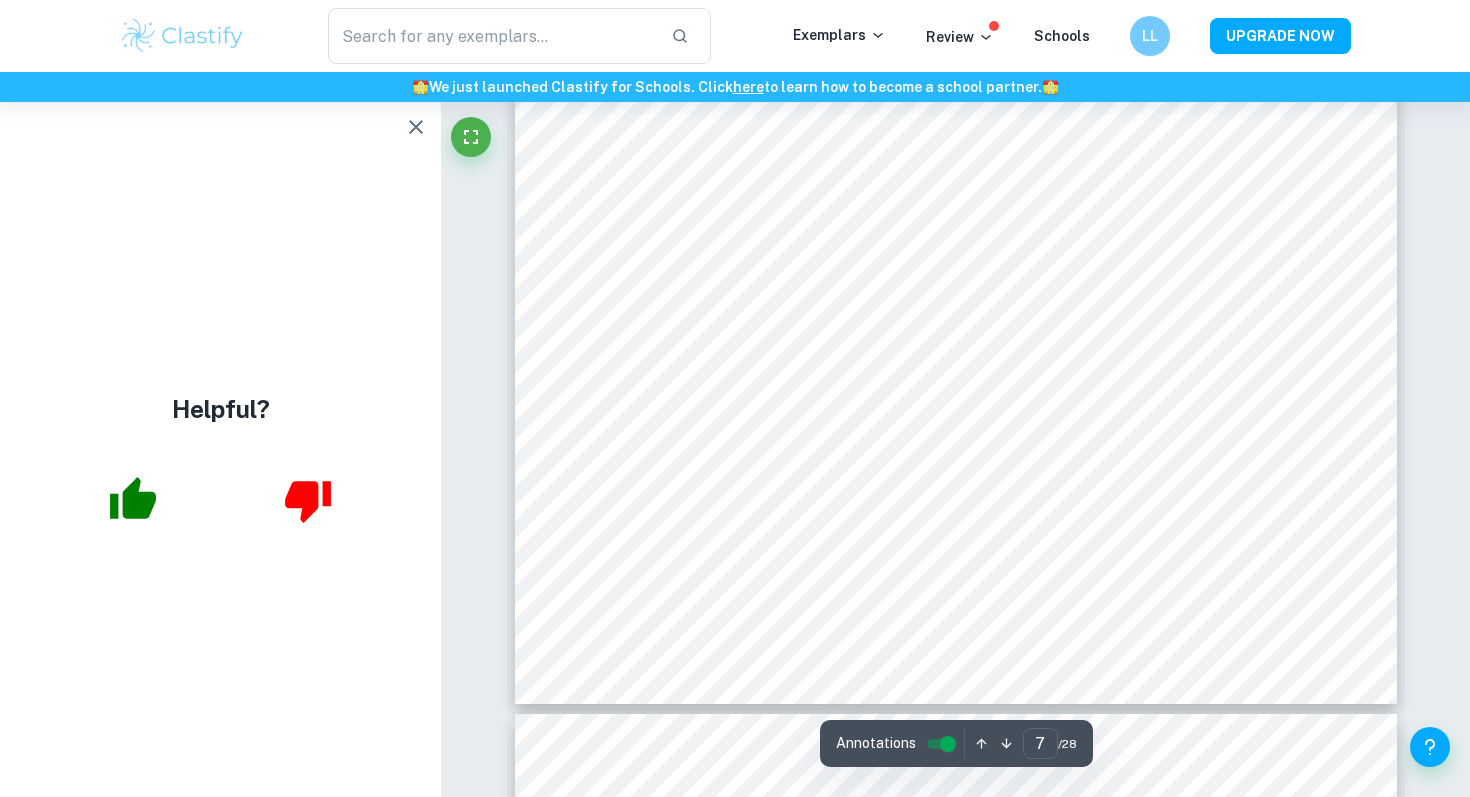 click 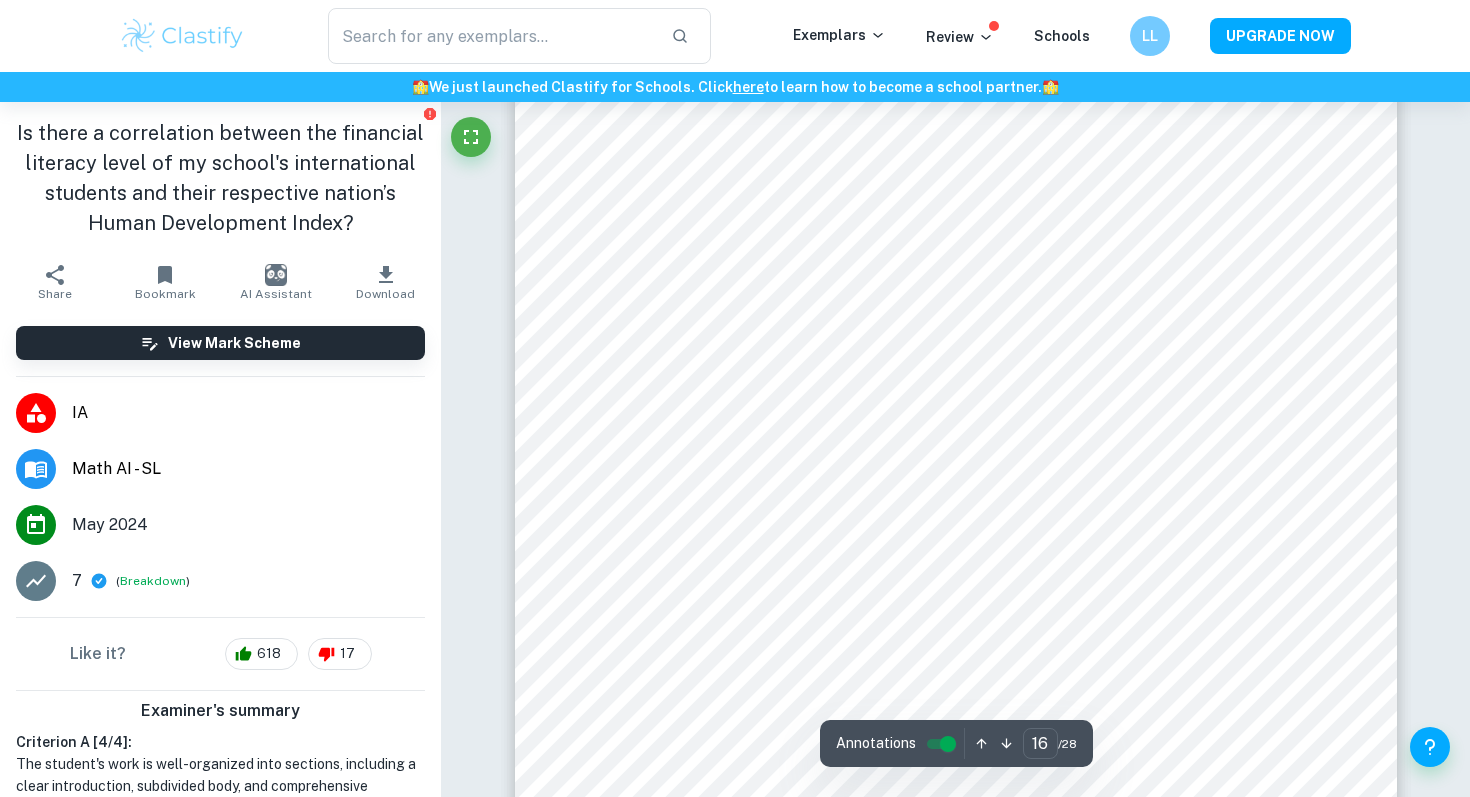 scroll, scrollTop: 18263, scrollLeft: 0, axis: vertical 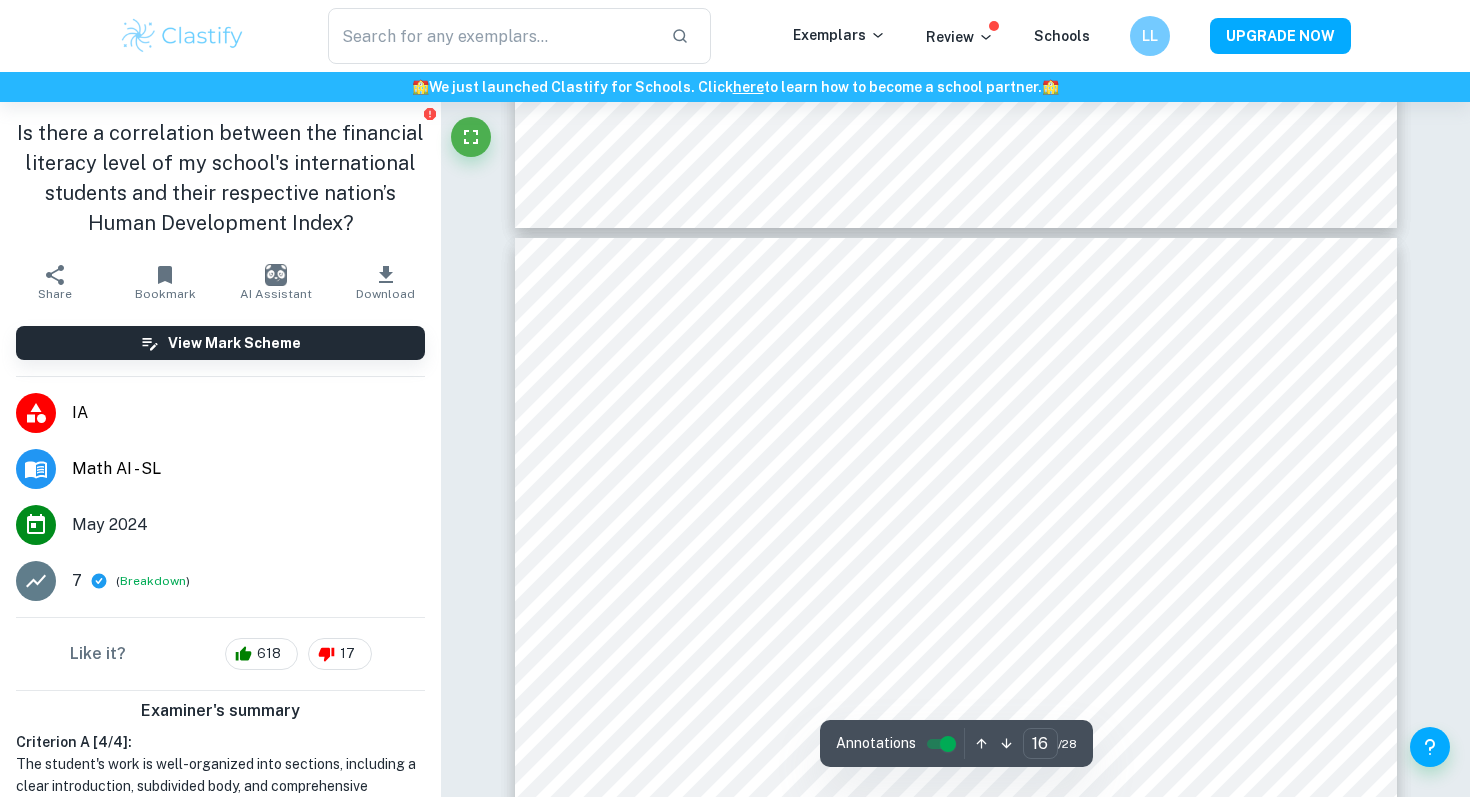 type on "15" 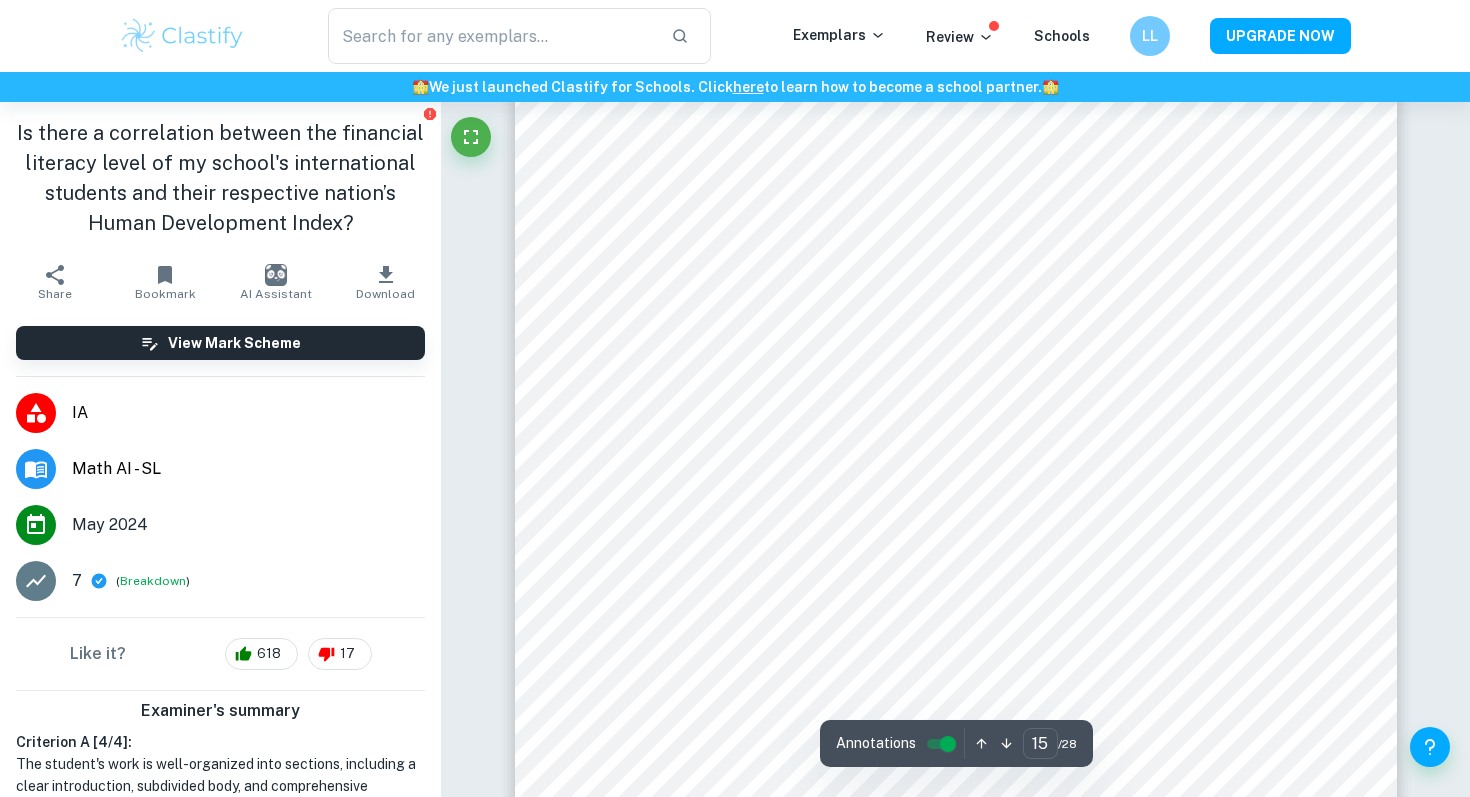 scroll, scrollTop: 16684, scrollLeft: 0, axis: vertical 